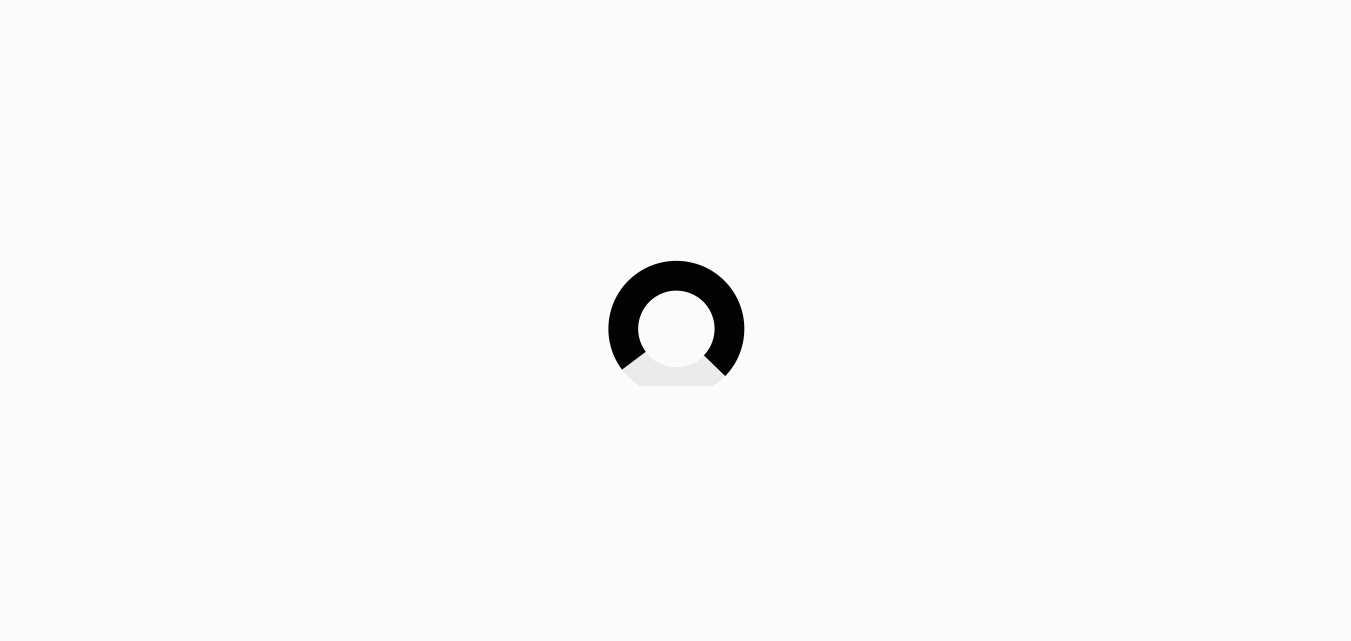 scroll, scrollTop: 0, scrollLeft: 0, axis: both 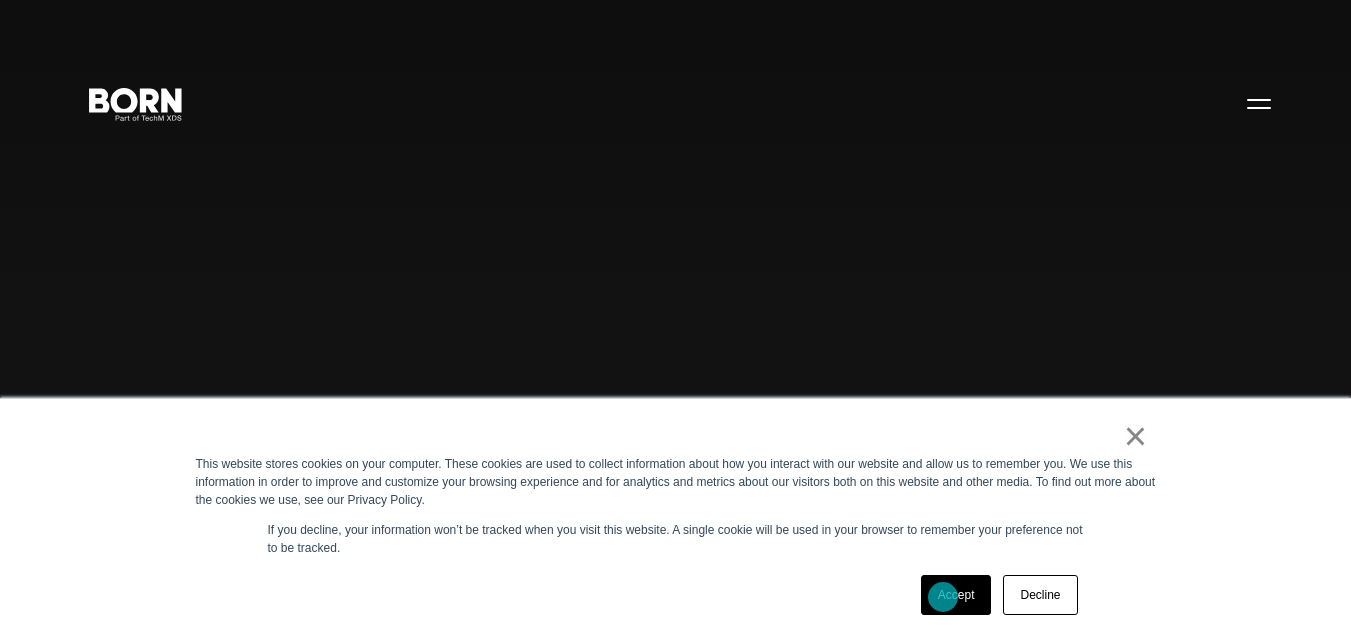 click on "Accept" at bounding box center [956, 595] 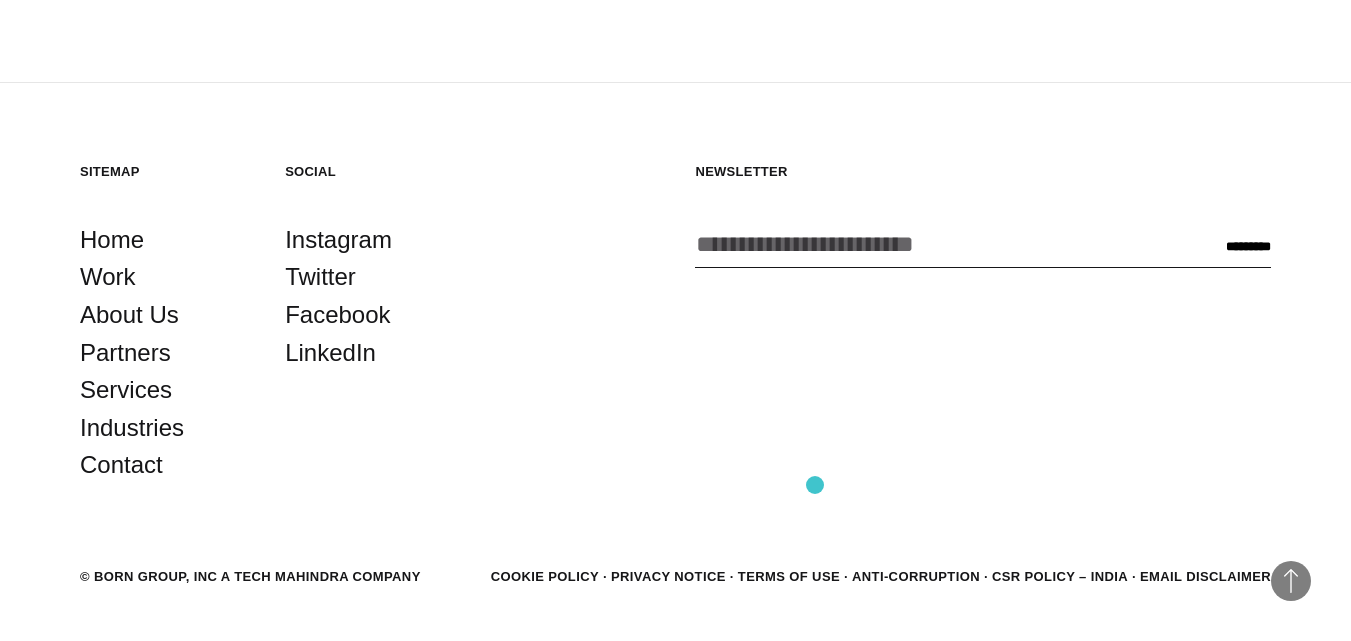 scroll, scrollTop: 4869, scrollLeft: 0, axis: vertical 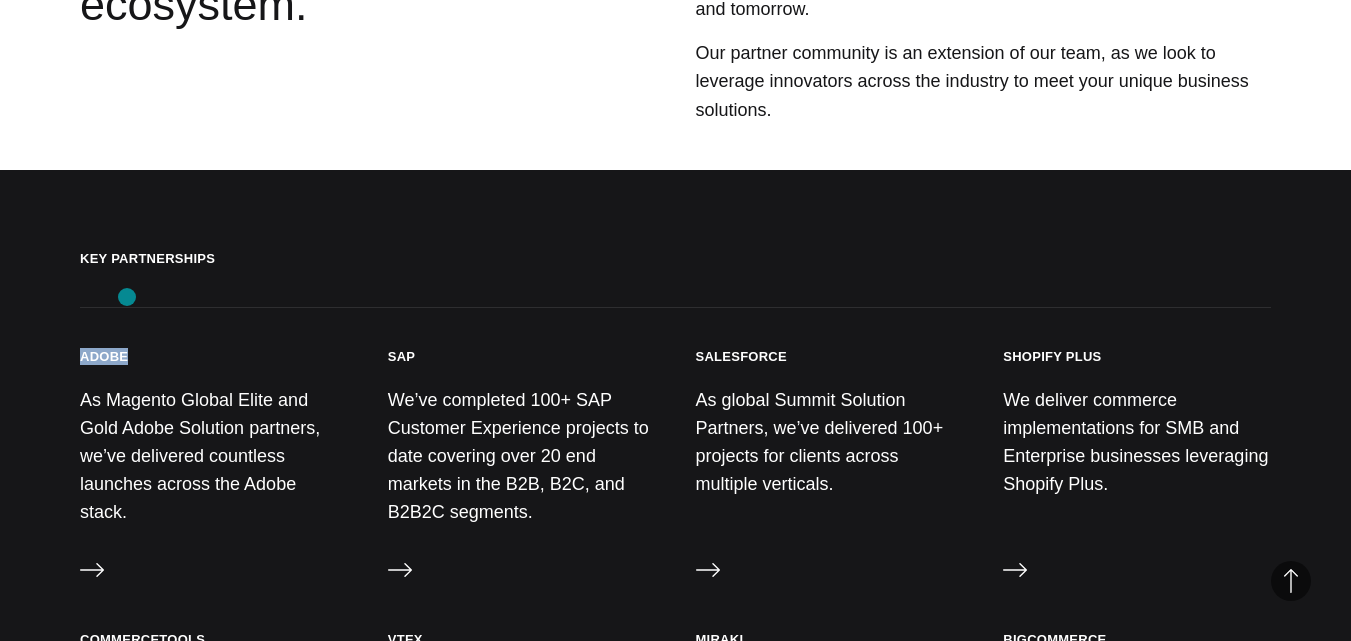 drag, startPoint x: 39, startPoint y: 306, endPoint x: 127, endPoint y: 297, distance: 88.45903 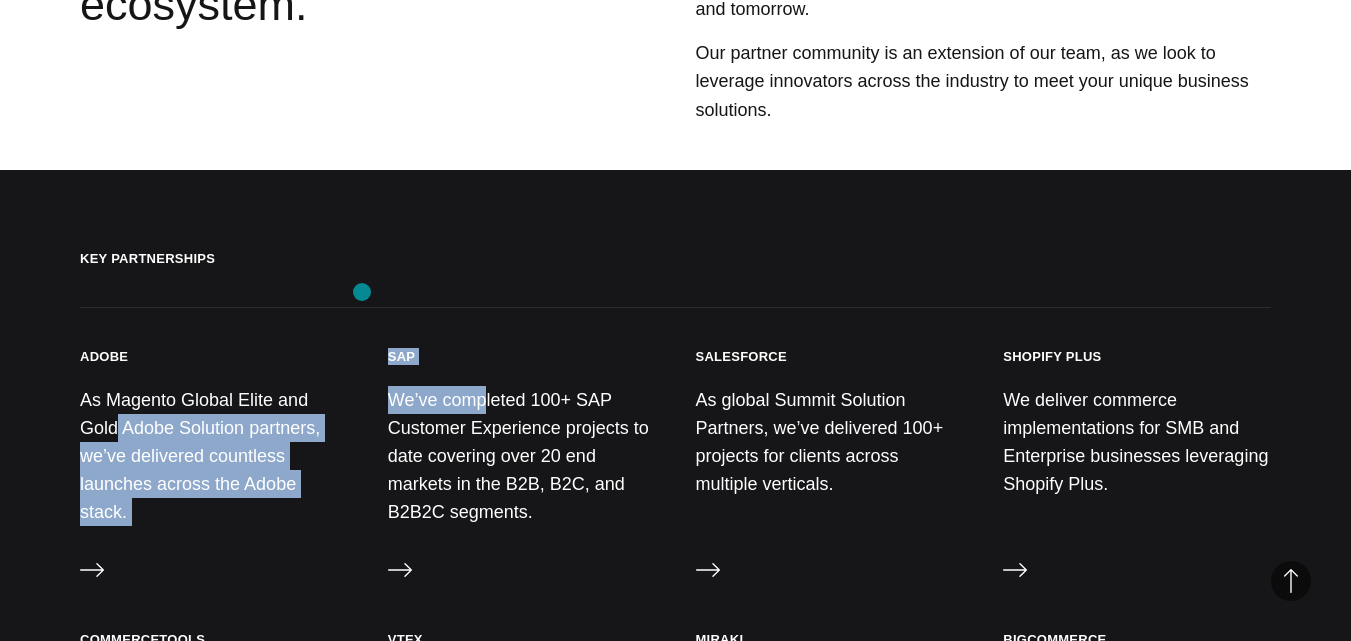 drag, startPoint x: 478, startPoint y: 290, endPoint x: 362, endPoint y: 292, distance: 116.01724 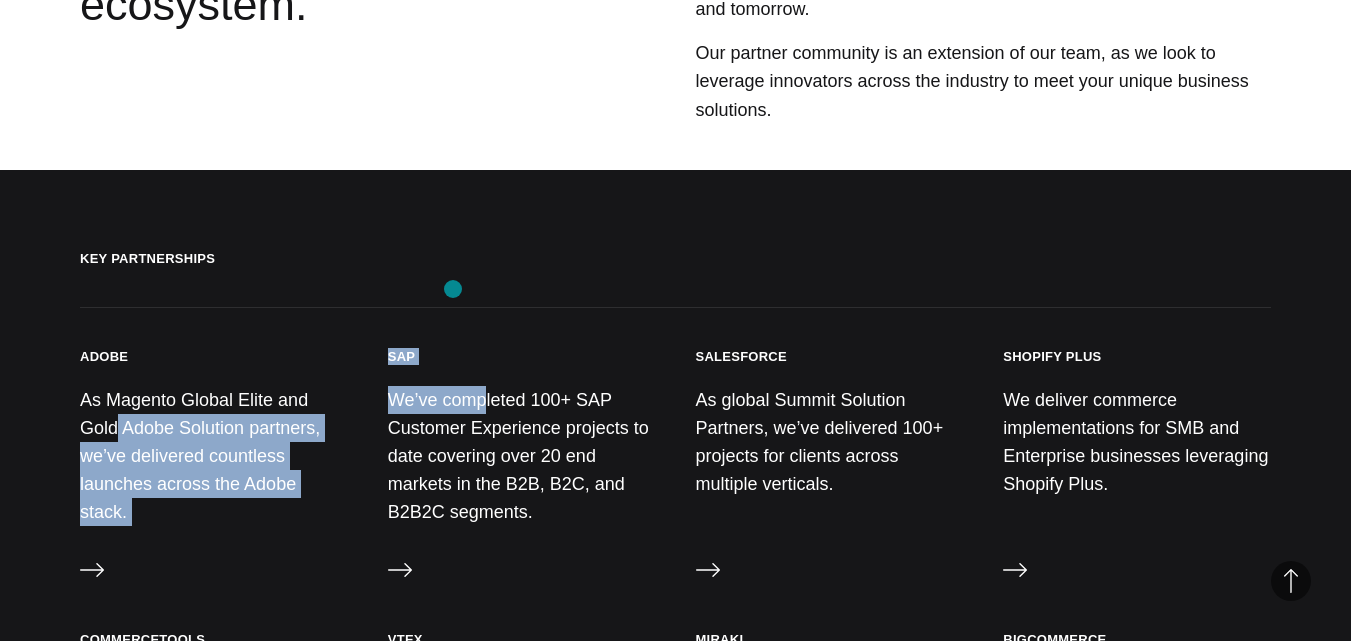 click on "Key Partnerships
Adobe
As Magento Global Elite and Gold Adobe Solution partners, we’ve delivered countless launches across the Adobe stack.
Visit
SAP
We’ve completed 100+ SAP Customer Experience projects to date covering over 20 end markets in the B2B, B2C, and B2B2C segments.
Visit
Salesforce
As global Summit Solution Partners, we’ve delivered 100+ projects for clients across multiple verticals.
Visit
Shopify Plus
We deliver commerce implementations for SMB and Enterprise businesses leveraging Shopify Plus.
Visit" at bounding box center [675, 400] 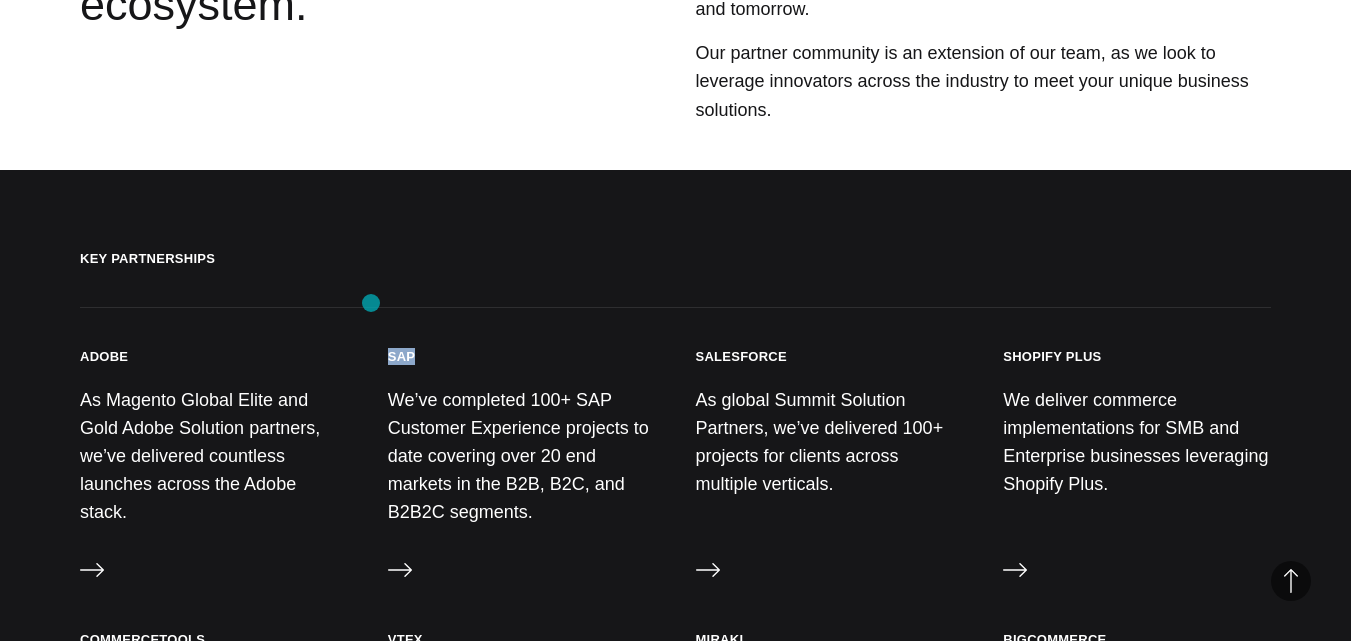 drag, startPoint x: 439, startPoint y: 297, endPoint x: 371, endPoint y: 303, distance: 68.26419 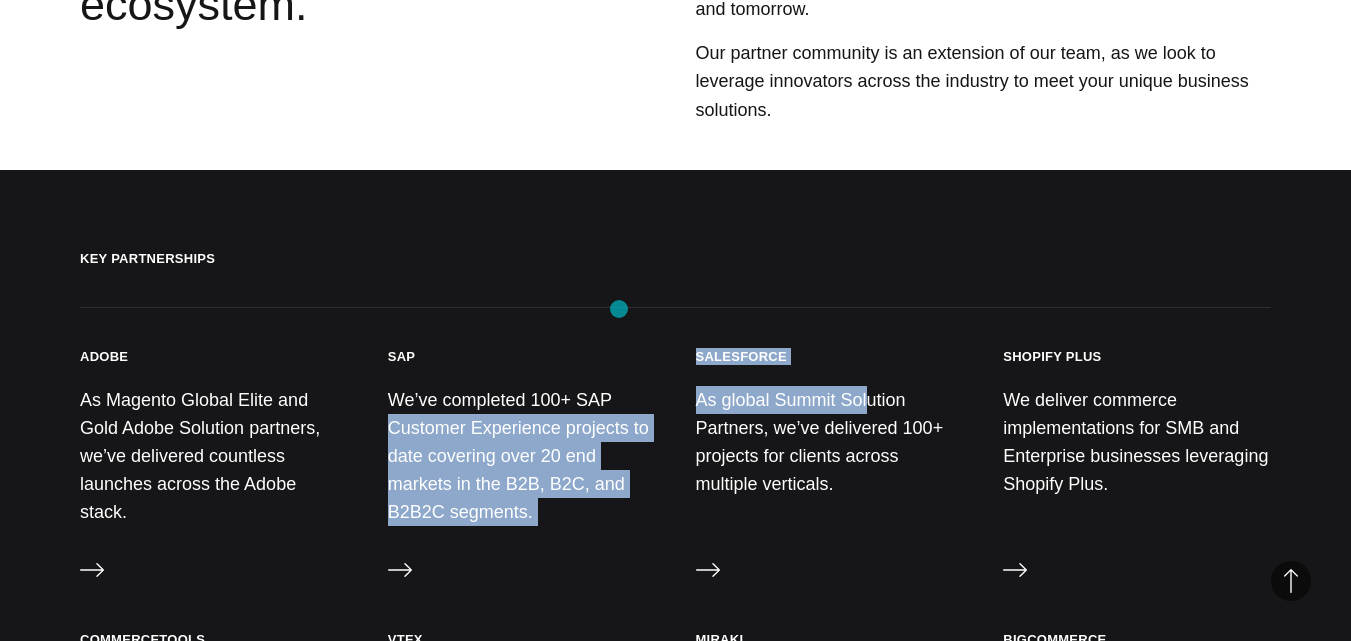 drag, startPoint x: 806, startPoint y: 308, endPoint x: 619, endPoint y: 309, distance: 187.00267 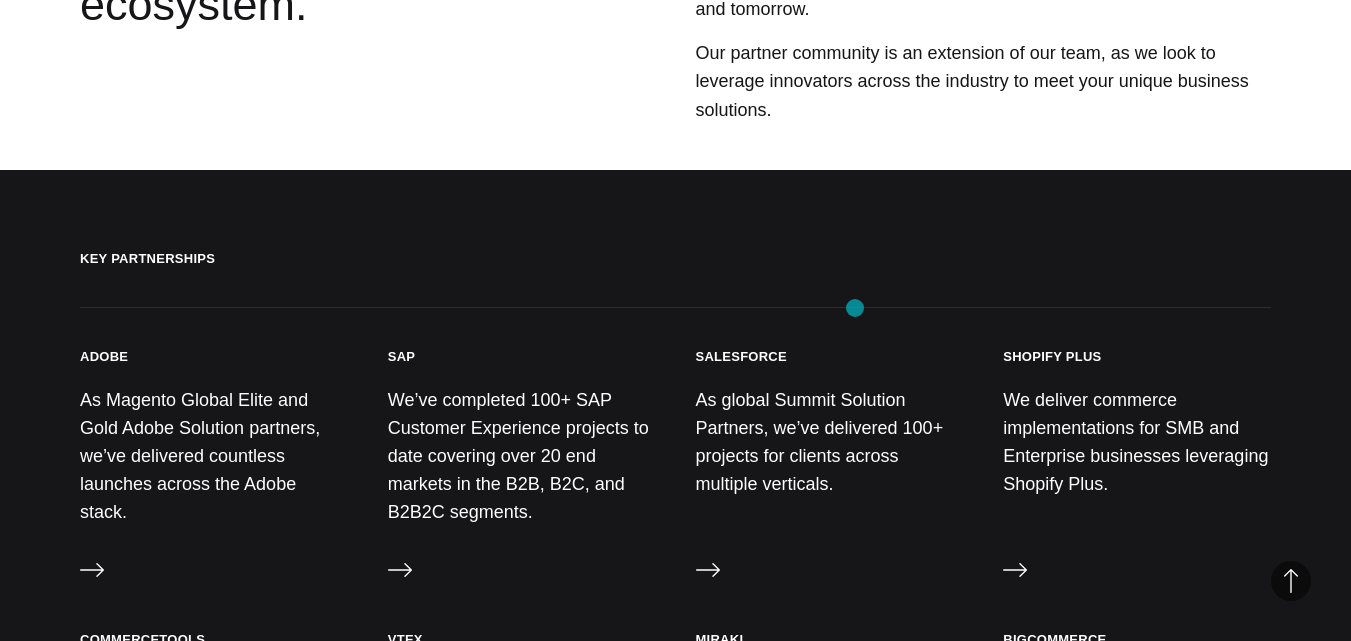 click on "Salesforce
As global Summit Solution Partners, we’ve delivered 100+ projects for clients across multiple verticals.
Visit" at bounding box center [830, 469] 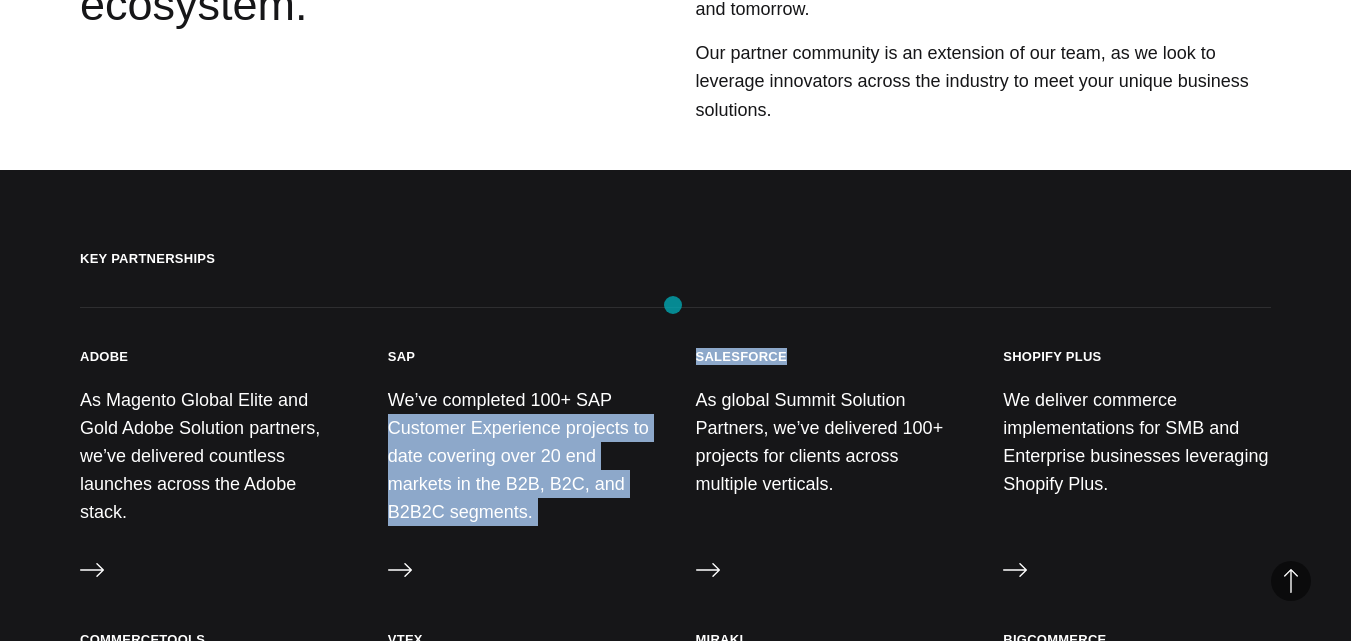 drag, startPoint x: 784, startPoint y: 305, endPoint x: 673, endPoint y: 305, distance: 111 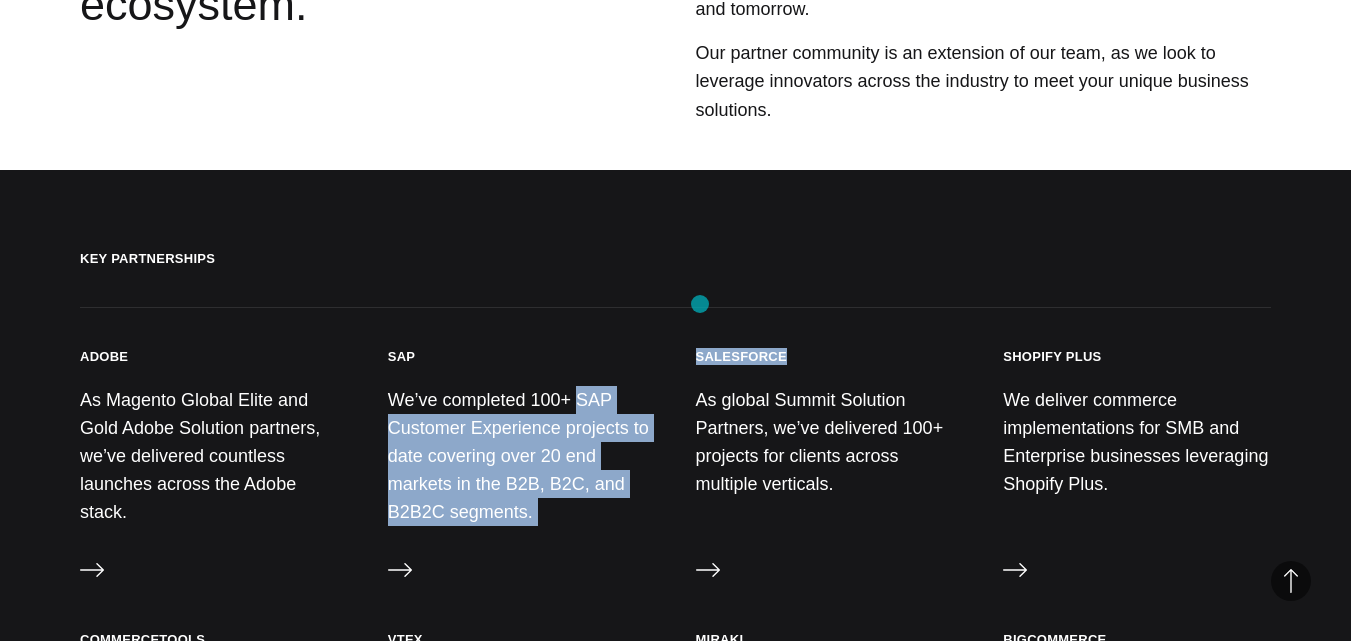 drag, startPoint x: 674, startPoint y: 305, endPoint x: 725, endPoint y: 303, distance: 51.0392 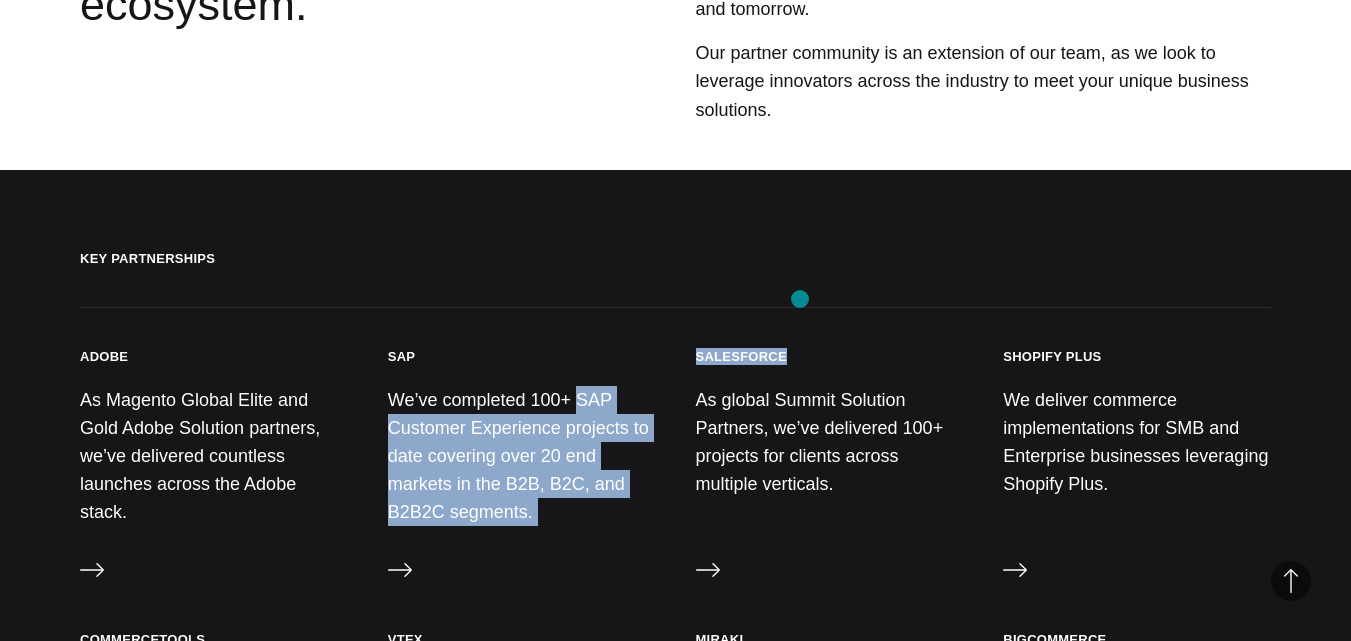 click on "Salesforce
As global Summit Solution Partners, we’ve delivered 100+ projects for clients across multiple verticals.
Visit" at bounding box center (830, 469) 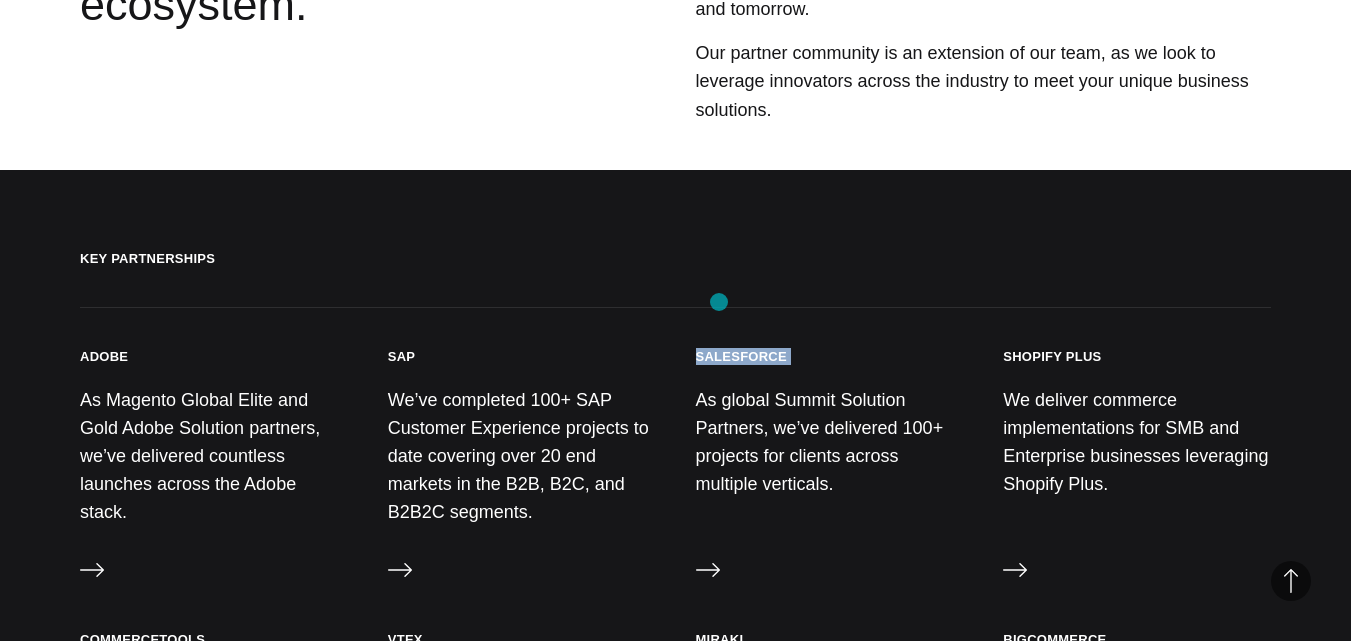 drag, startPoint x: 785, startPoint y: 299, endPoint x: 719, endPoint y: 302, distance: 66.068146 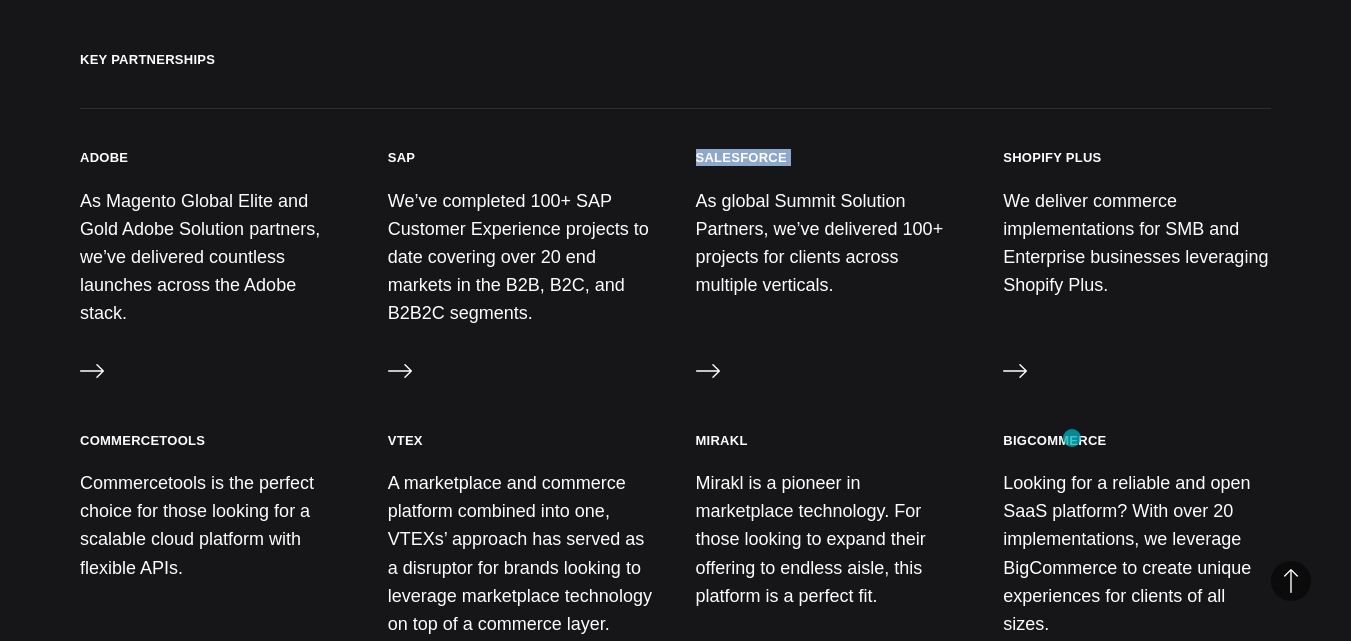 scroll, scrollTop: 1000, scrollLeft: 0, axis: vertical 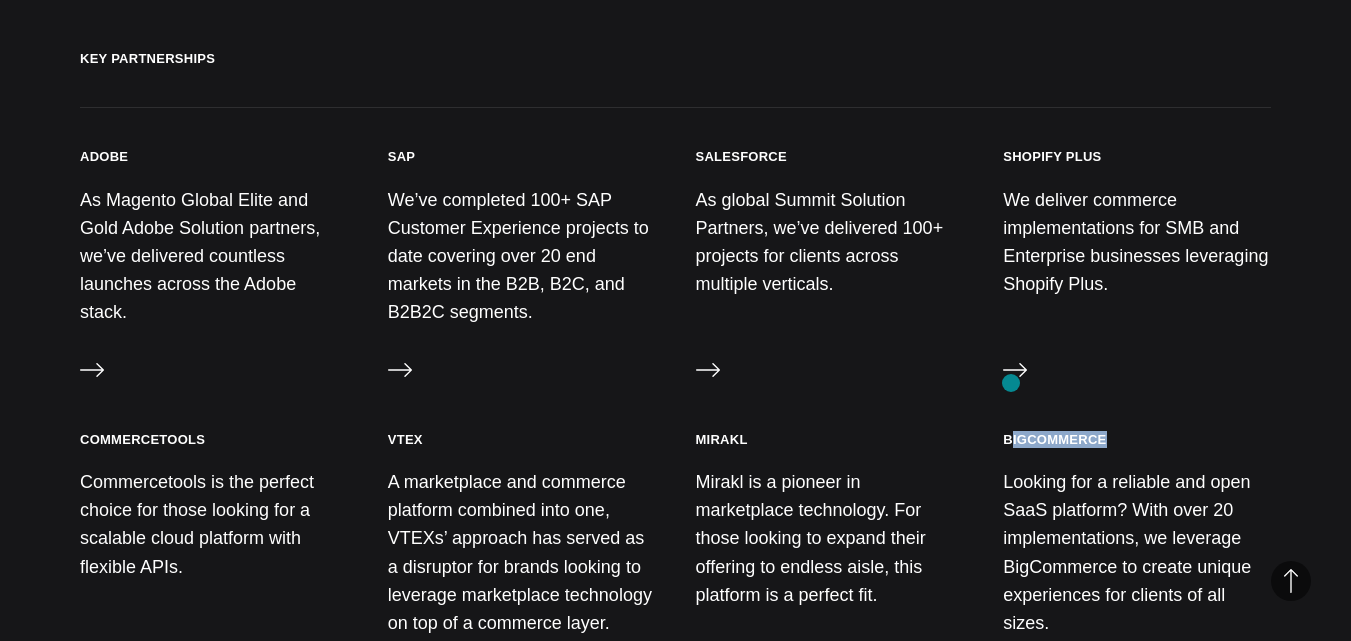 copy on "igCommerce" 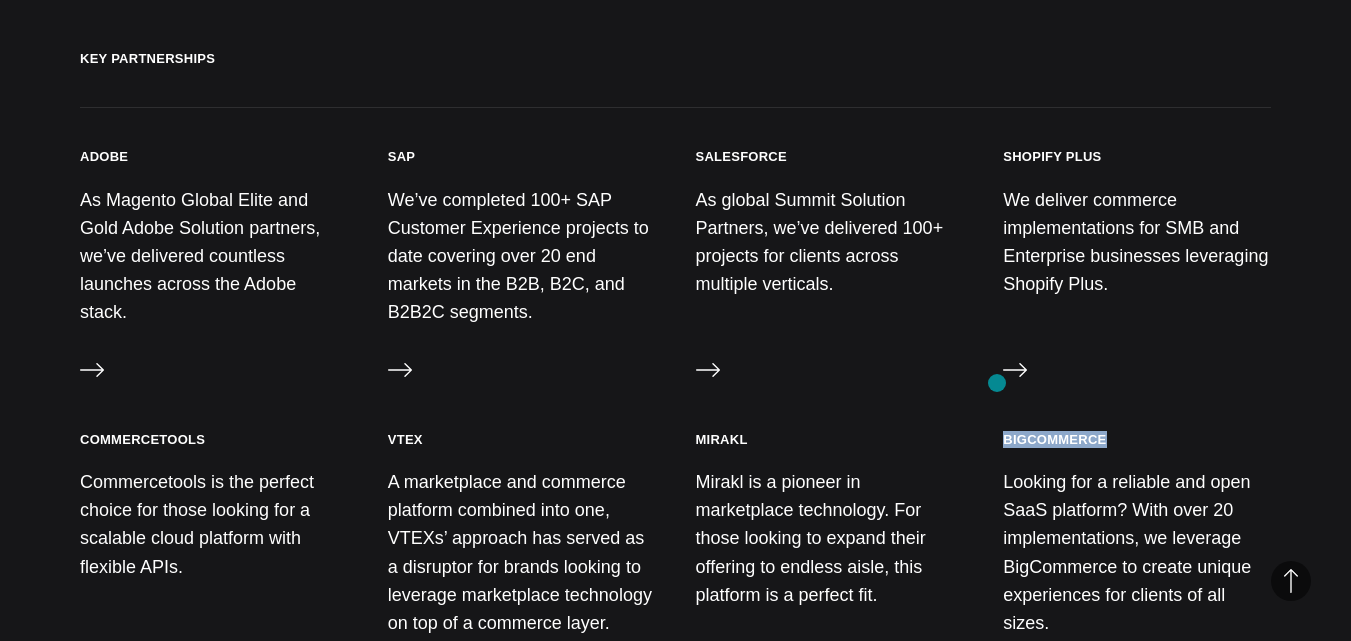 drag, startPoint x: 1113, startPoint y: 383, endPoint x: 997, endPoint y: 383, distance: 116 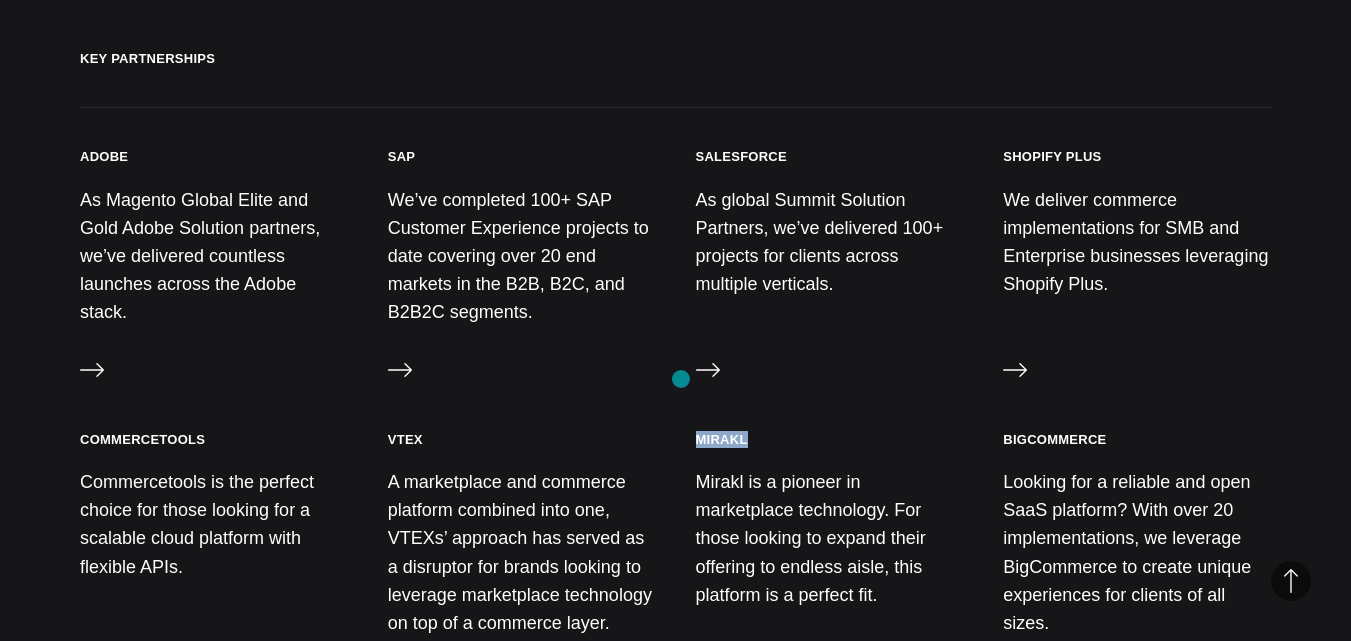 drag, startPoint x: 767, startPoint y: 379, endPoint x: 681, endPoint y: 379, distance: 86 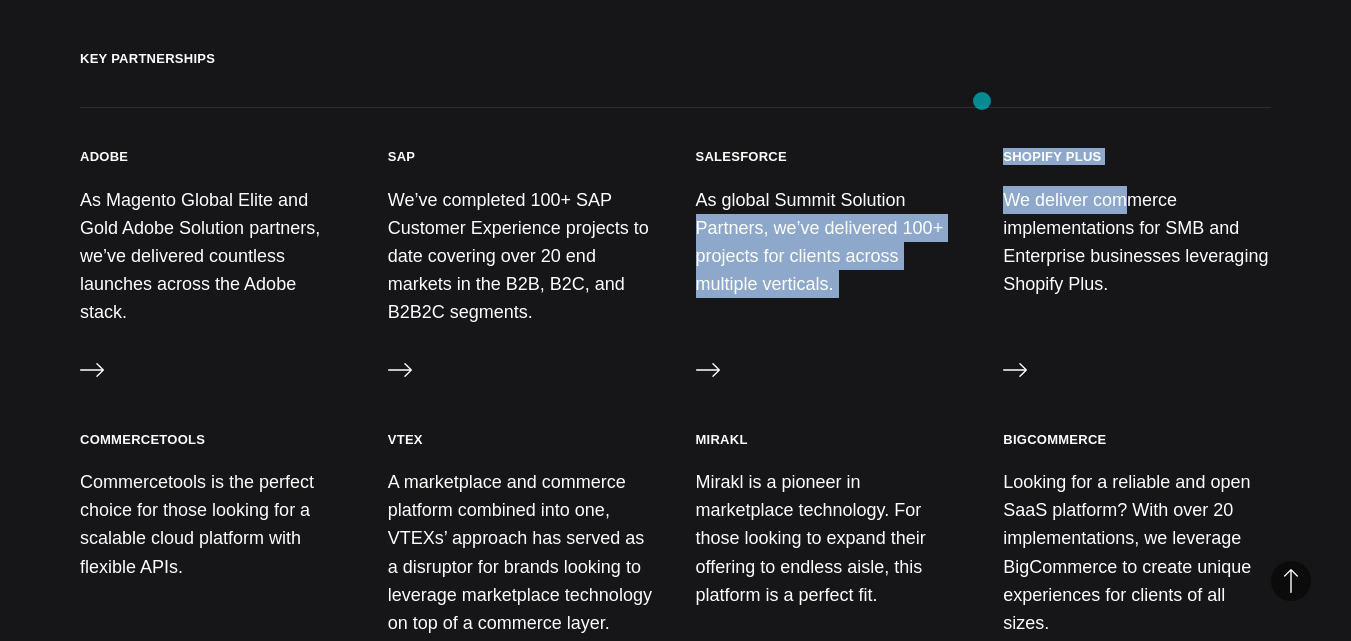 drag, startPoint x: 1124, startPoint y: 105, endPoint x: 982, endPoint y: 101, distance: 142.05632 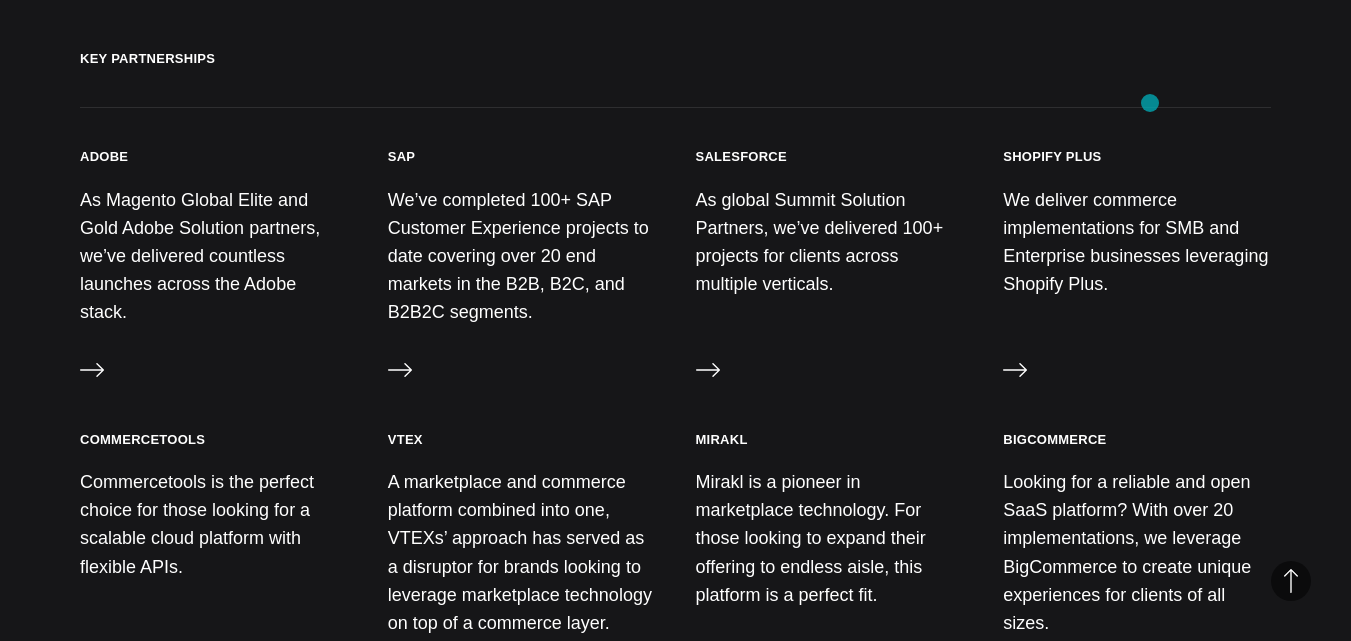click on "Shopify Plus
We deliver commerce implementations for SMB and Enterprise businesses leveraging Shopify Plus.
Visit" at bounding box center [1137, 269] 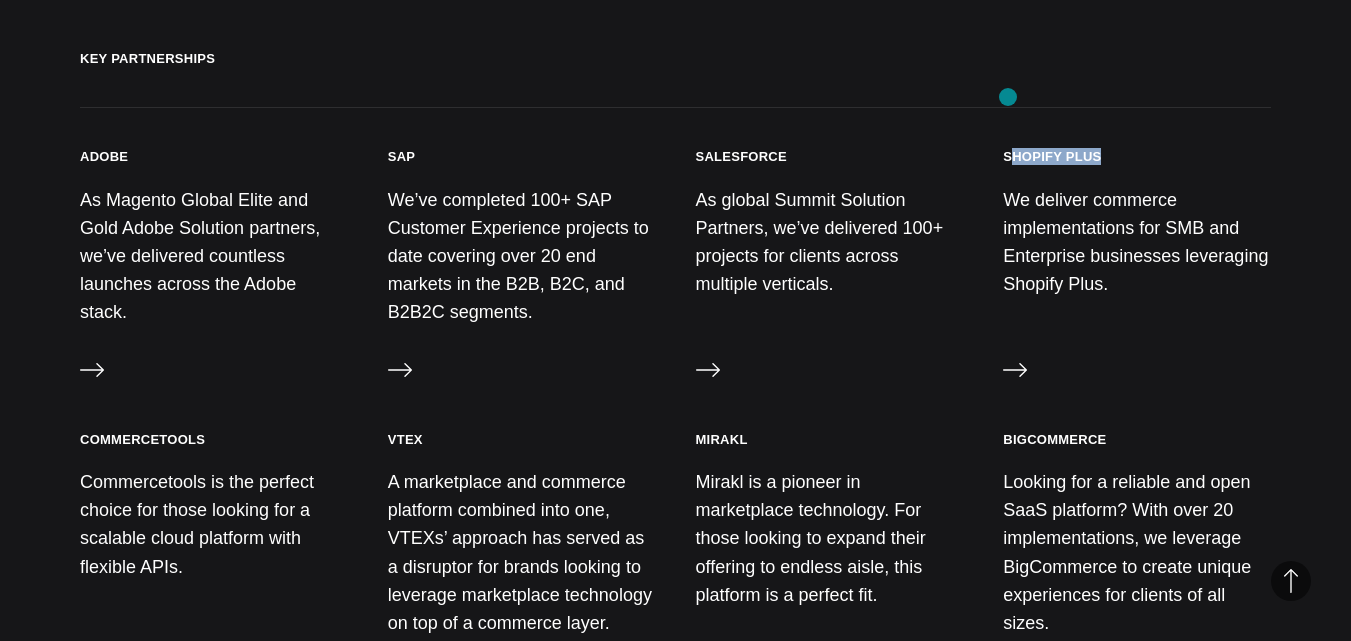 drag, startPoint x: 1126, startPoint y: 97, endPoint x: 1008, endPoint y: 97, distance: 118 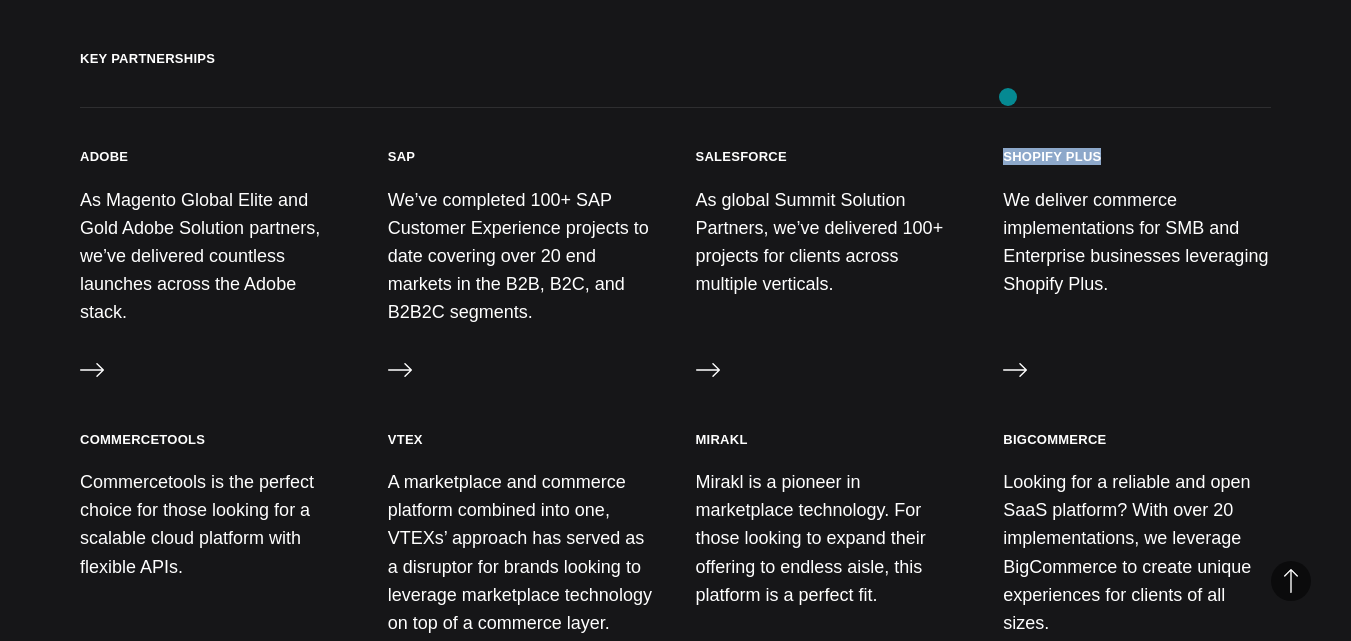 copy on "Shopify Plus" 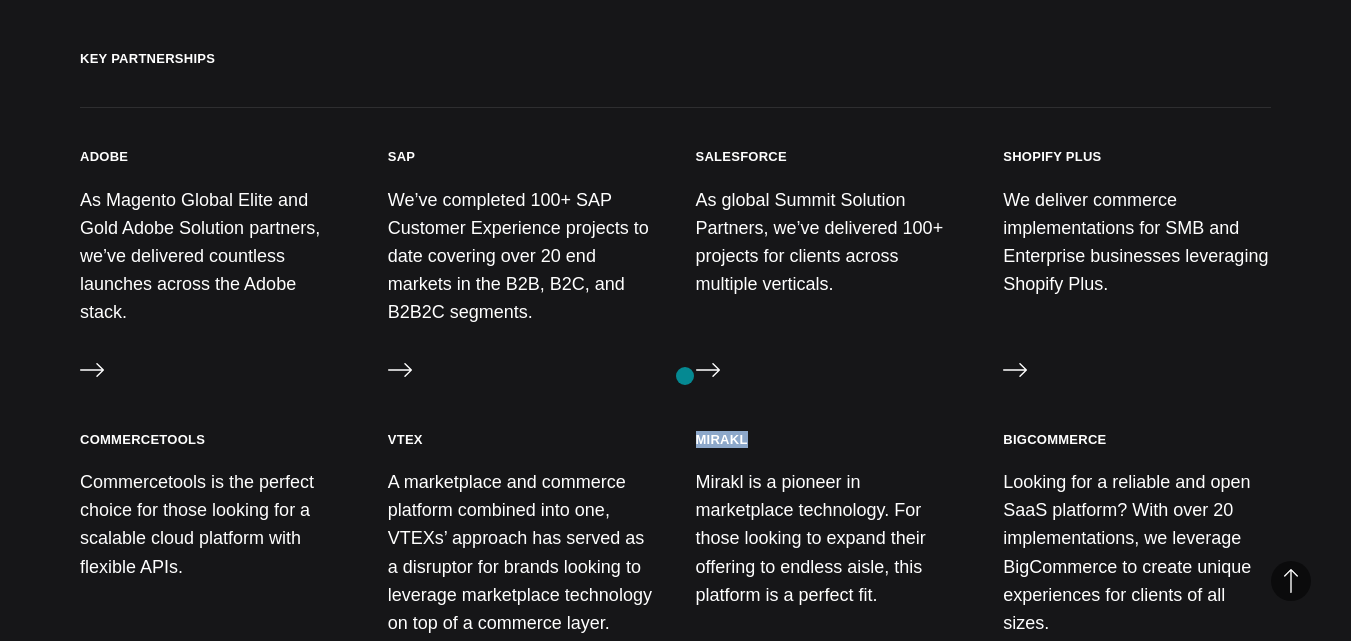 drag, startPoint x: 777, startPoint y: 376, endPoint x: 685, endPoint y: 376, distance: 92 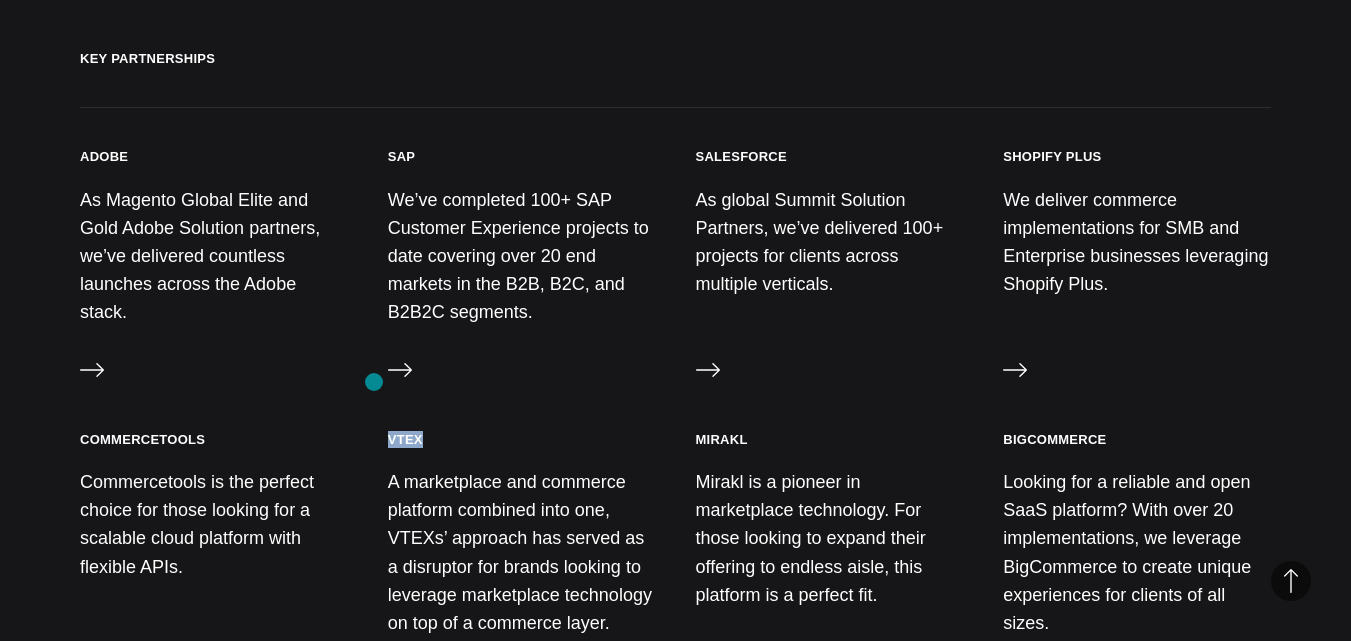 drag, startPoint x: 432, startPoint y: 383, endPoint x: 374, endPoint y: 382, distance: 58.00862 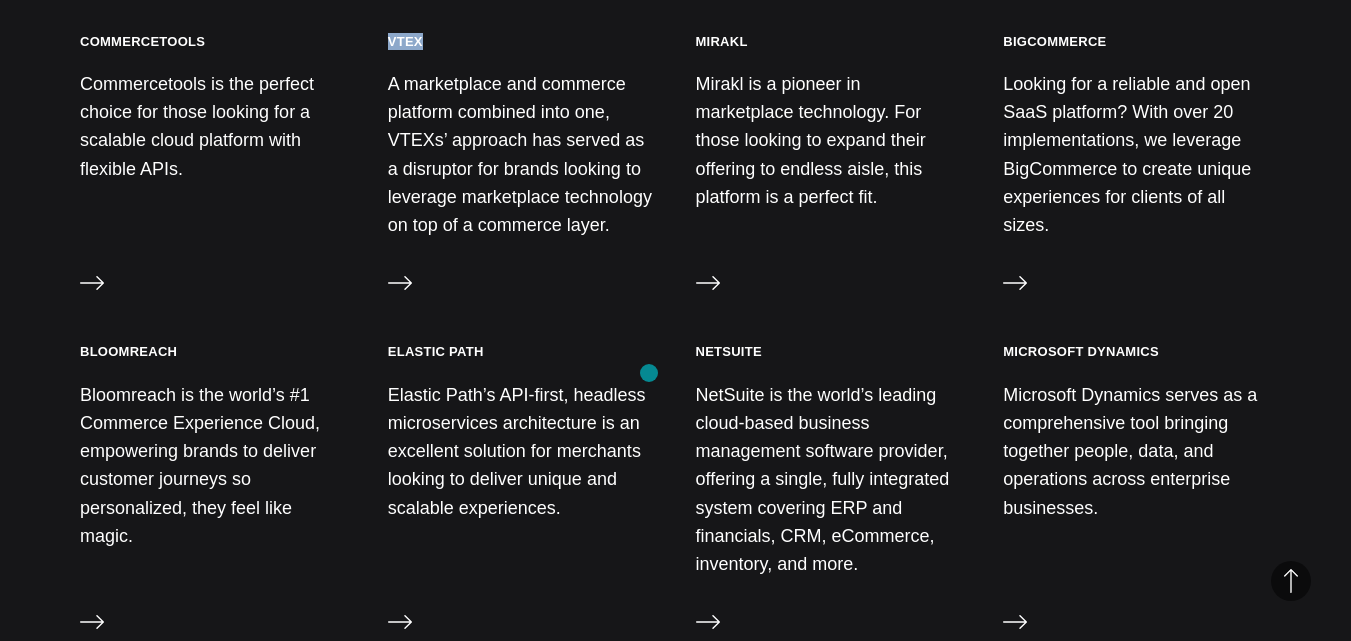 scroll, scrollTop: 1400, scrollLeft: 0, axis: vertical 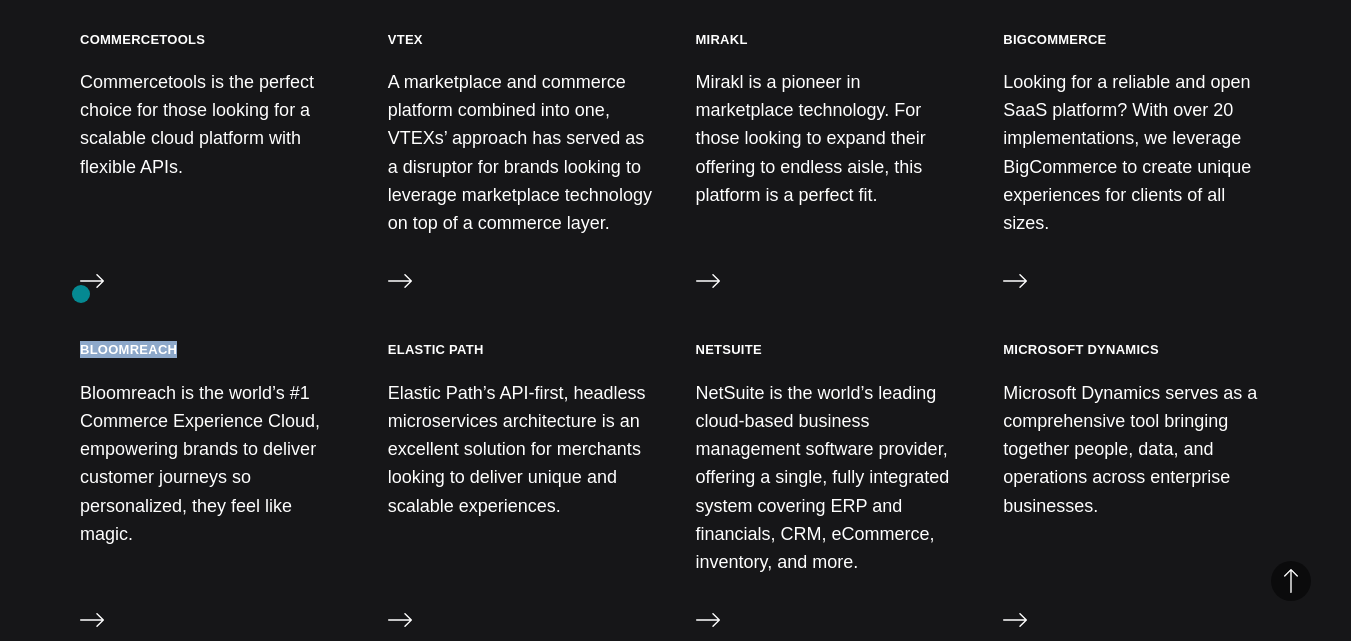 drag, startPoint x: 171, startPoint y: 296, endPoint x: 81, endPoint y: 294, distance: 90.02222 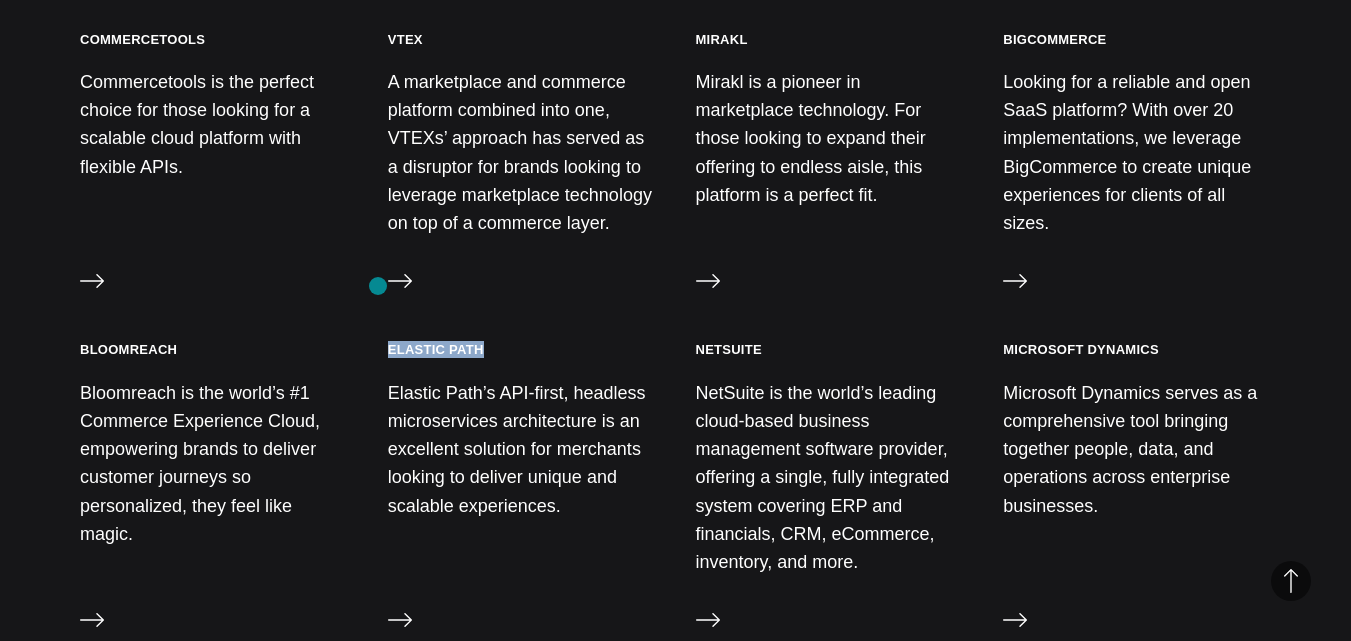 drag, startPoint x: 492, startPoint y: 287, endPoint x: 378, endPoint y: 286, distance: 114.00439 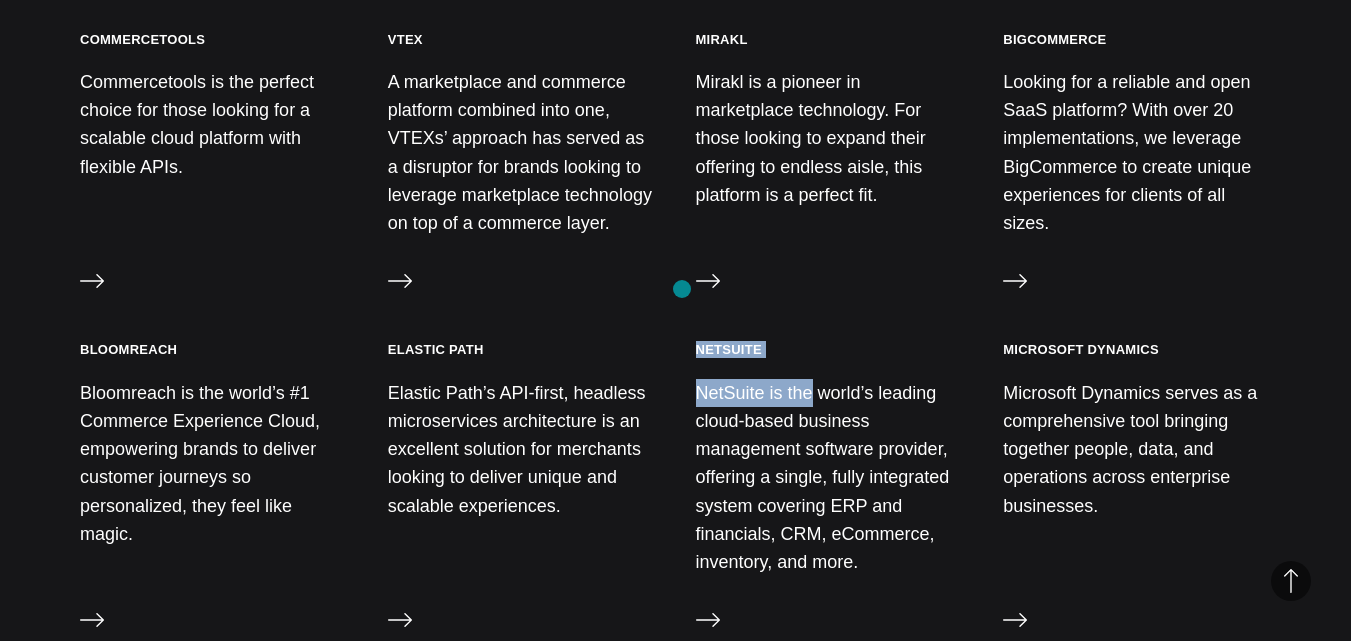 drag, startPoint x: 803, startPoint y: 289, endPoint x: 682, endPoint y: 289, distance: 121 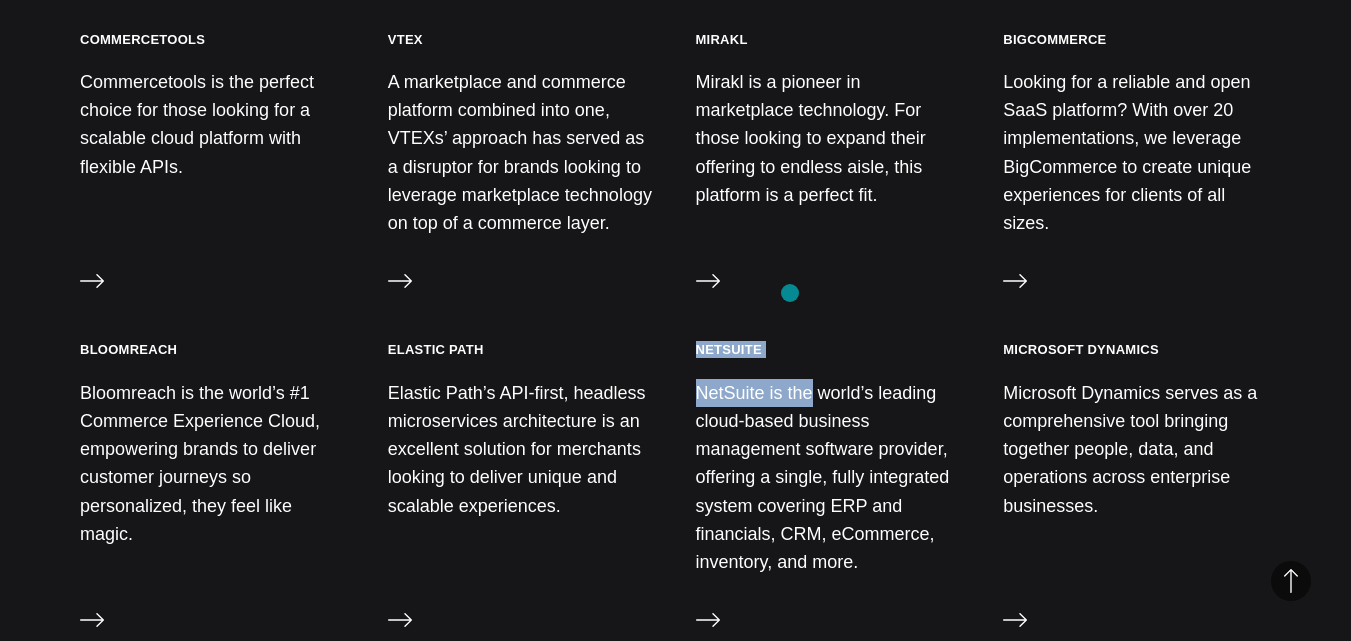 click on "Netsuite
NetSuite is the world’s leading cloud-based business management software provider, offering a single, fully integrated system covering ERP and financials, CRM, eCommerce, inventory, and more.
Visit" at bounding box center [830, 490] 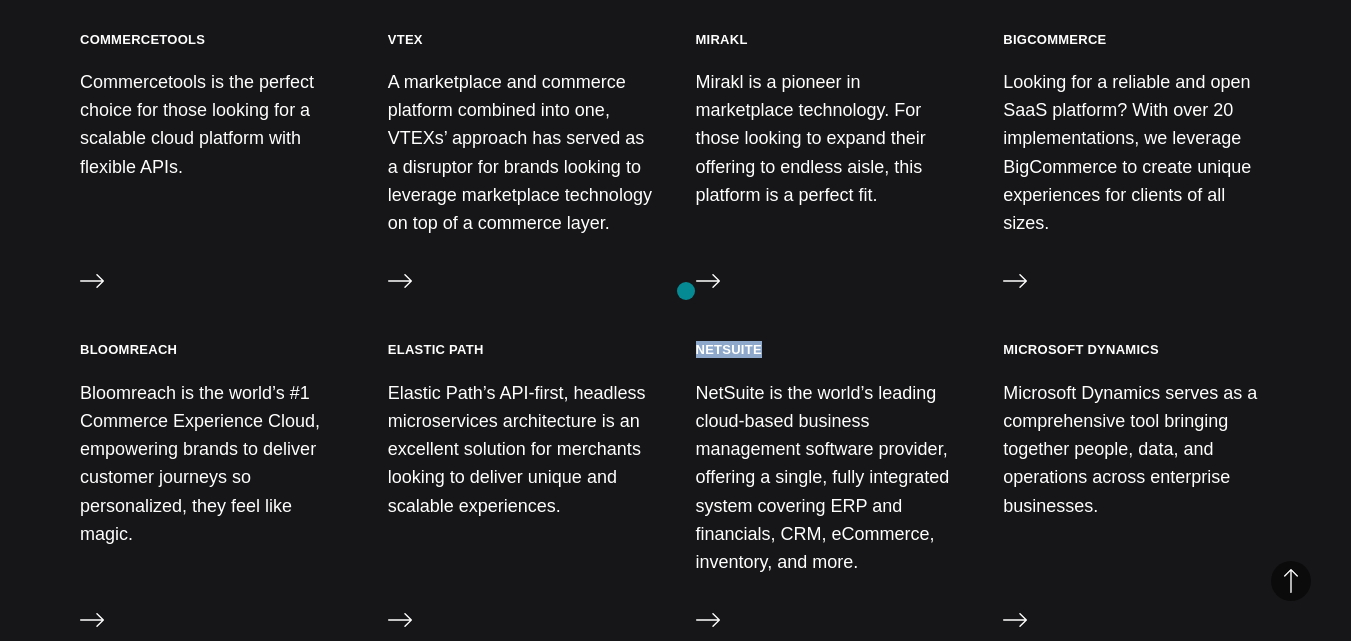 drag, startPoint x: 757, startPoint y: 291, endPoint x: 685, endPoint y: 291, distance: 72 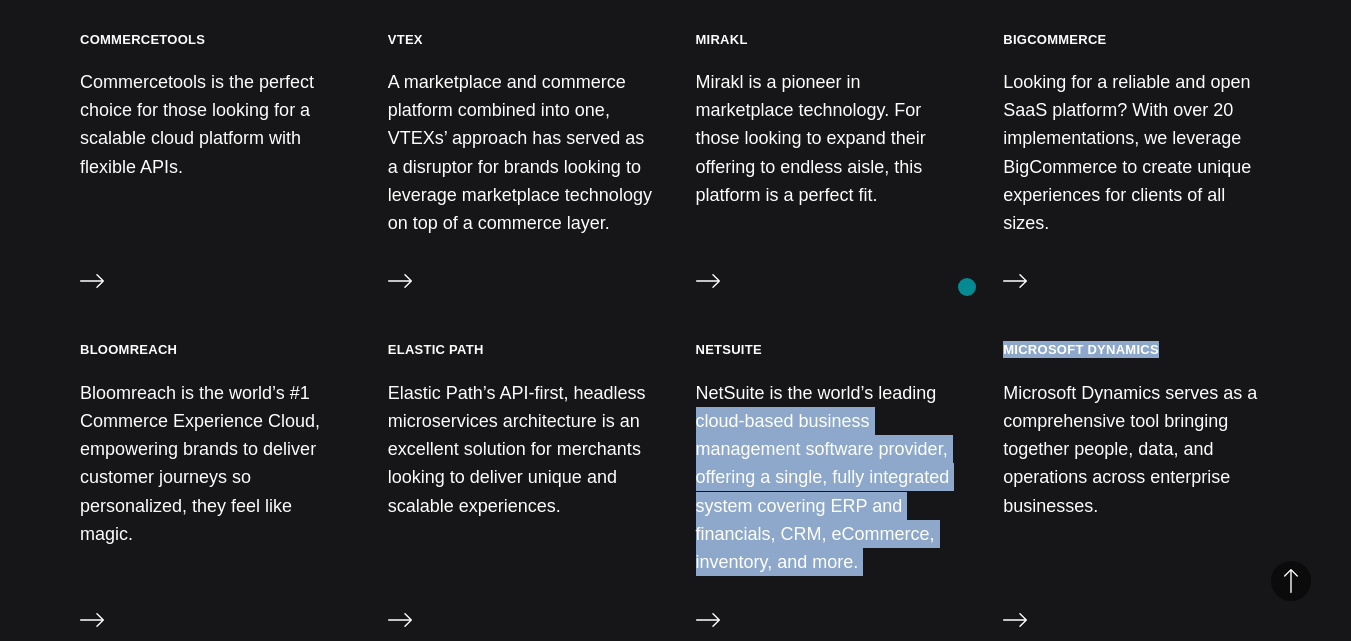 drag, startPoint x: 1159, startPoint y: 287, endPoint x: 967, endPoint y: 287, distance: 192 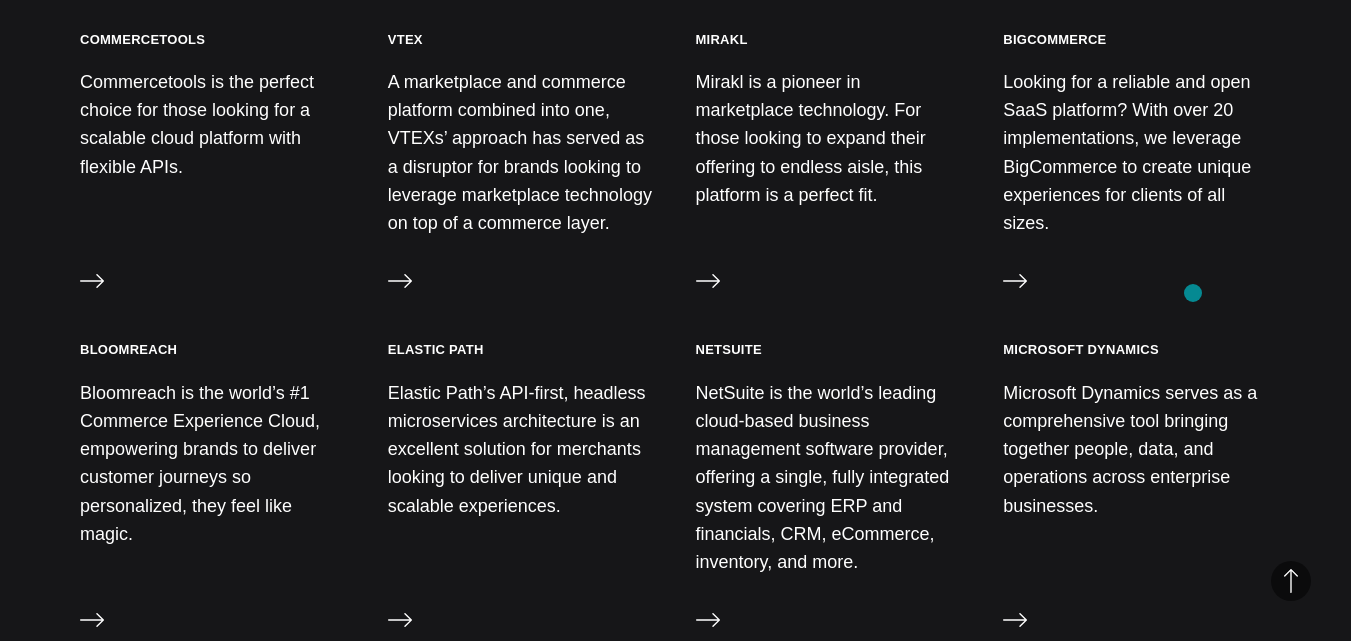 click on "Microsoft Dynamics
Microsoft Dynamics serves as a comprehensive tool bringing together people, data, and operations across enterprise businesses.
Visit" at bounding box center [1137, 490] 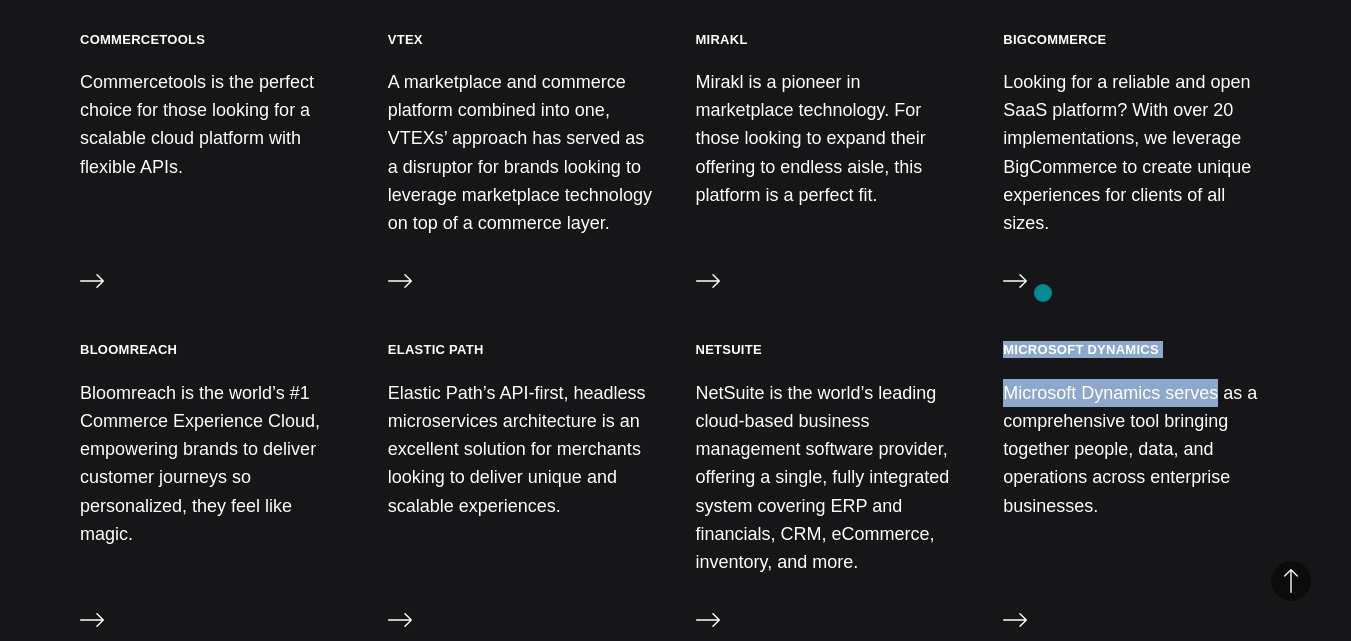 drag, startPoint x: 1193, startPoint y: 293, endPoint x: 1018, endPoint y: 293, distance: 175 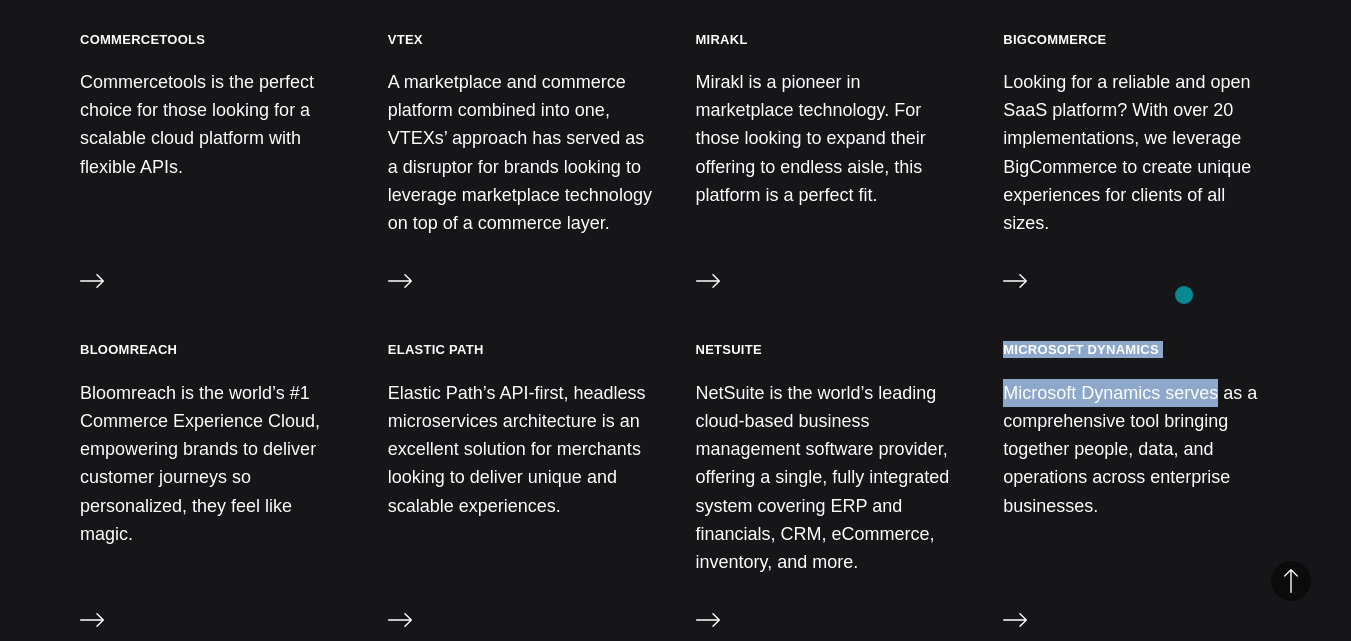 click on "Microsoft Dynamics
Microsoft Dynamics serves as a comprehensive tool bringing together people, data, and operations across enterprise businesses.
Visit" at bounding box center [1137, 490] 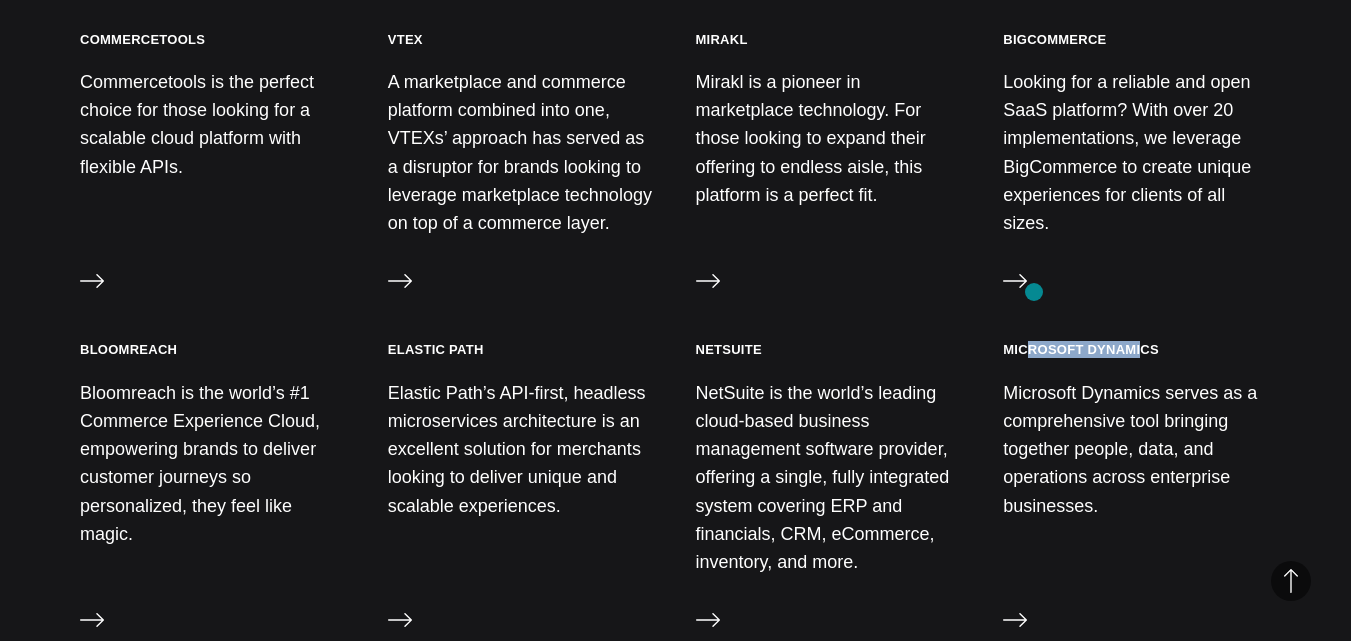 drag, startPoint x: 1134, startPoint y: 292, endPoint x: 1025, endPoint y: 292, distance: 109 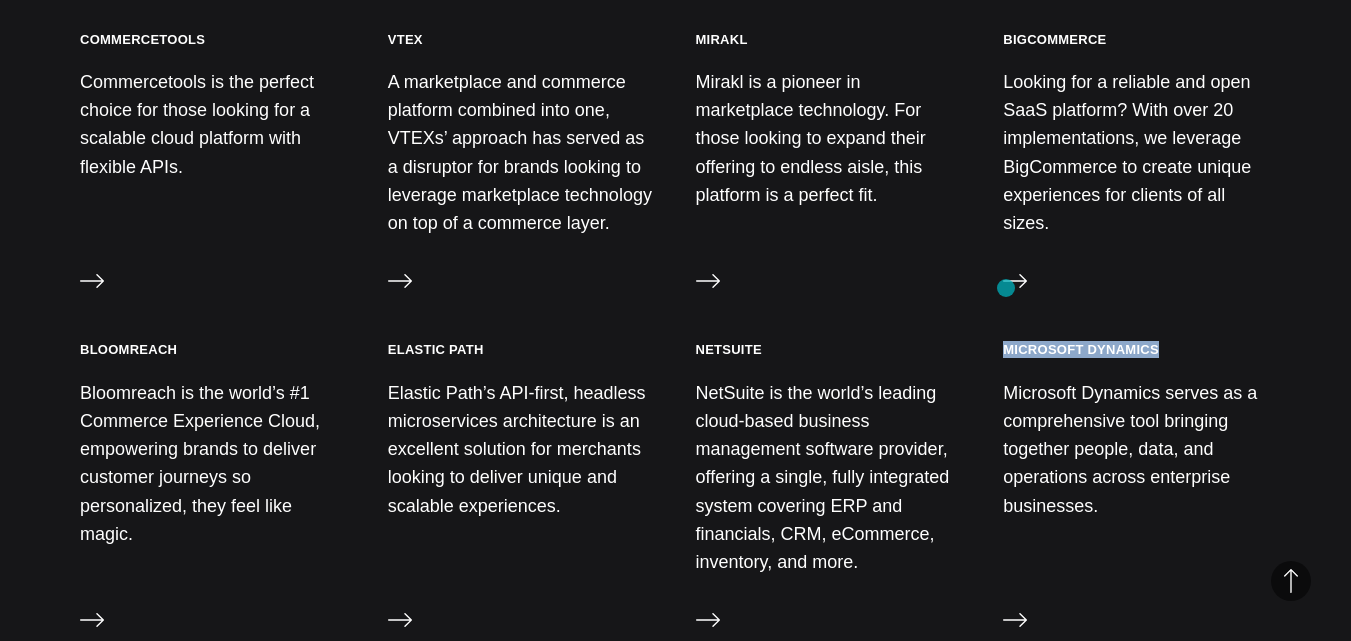 drag, startPoint x: 1174, startPoint y: 299, endPoint x: 1006, endPoint y: 288, distance: 168.35974 